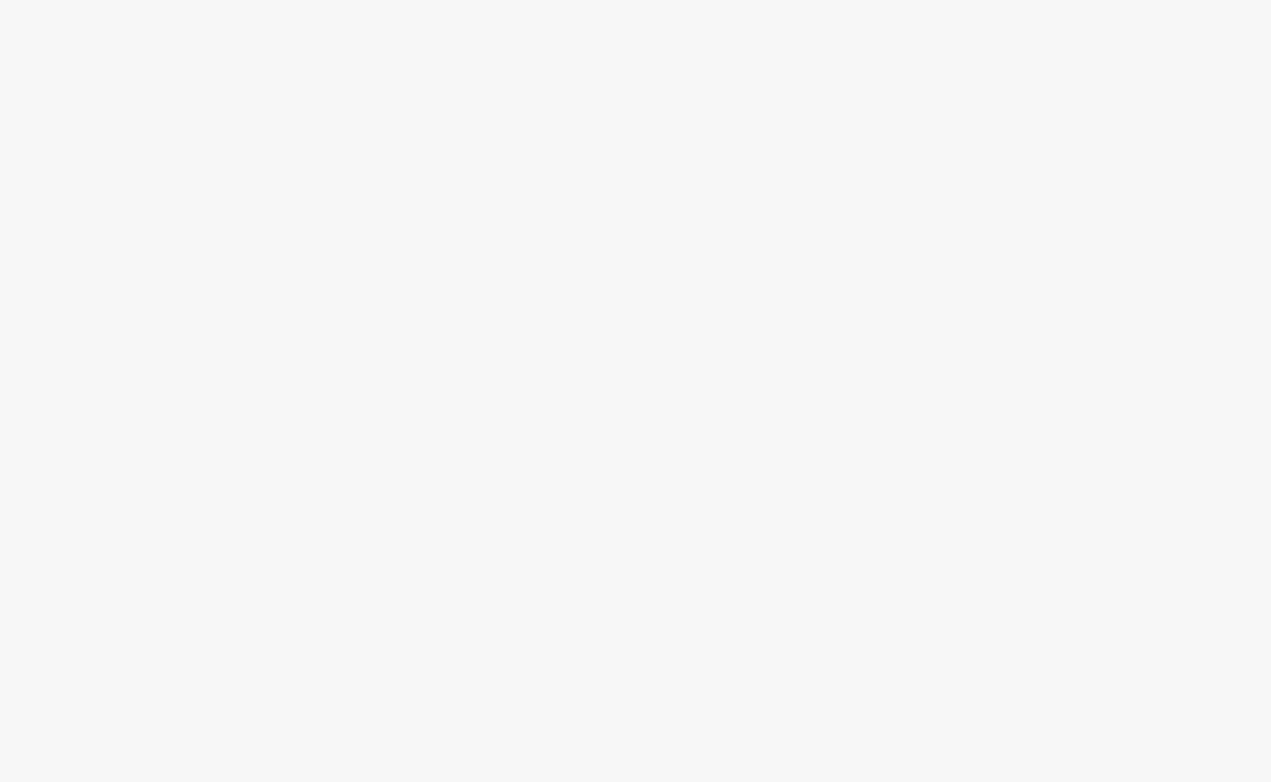 scroll, scrollTop: 0, scrollLeft: 0, axis: both 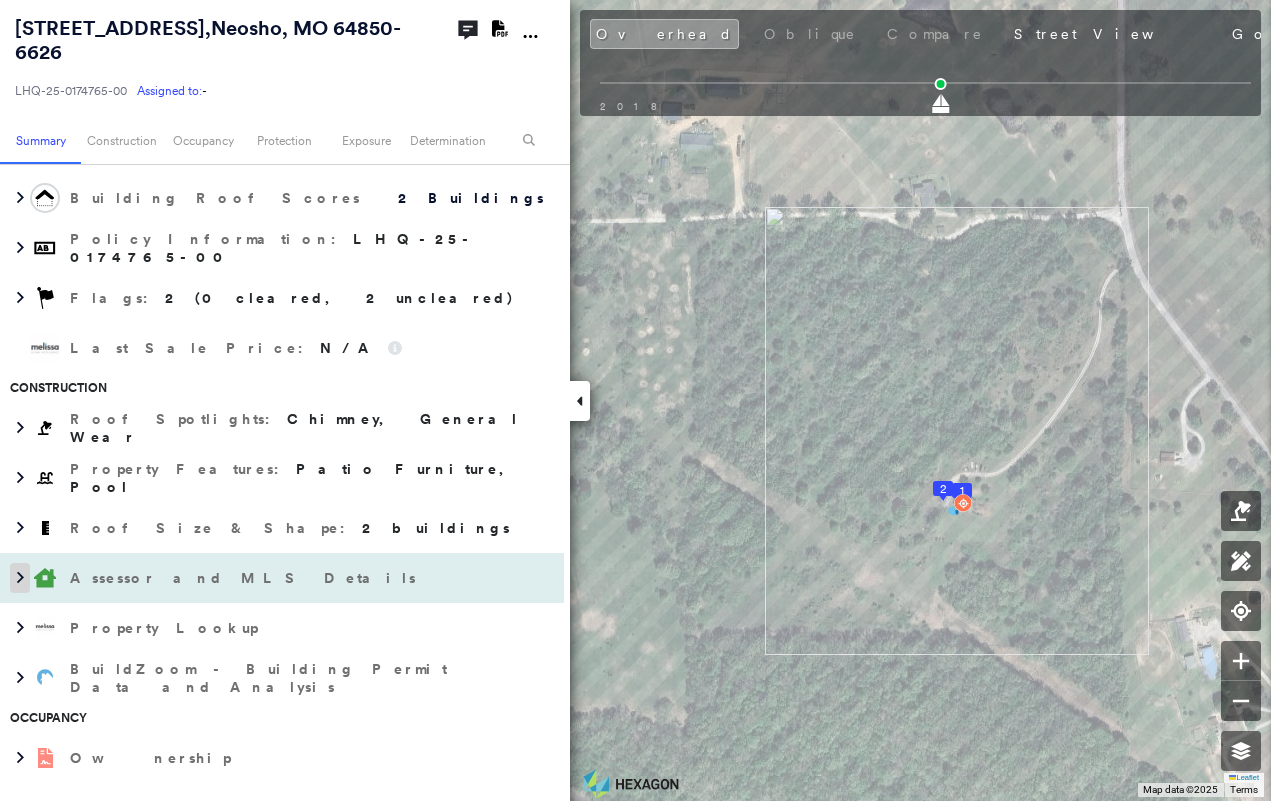 click at bounding box center (20, 578) 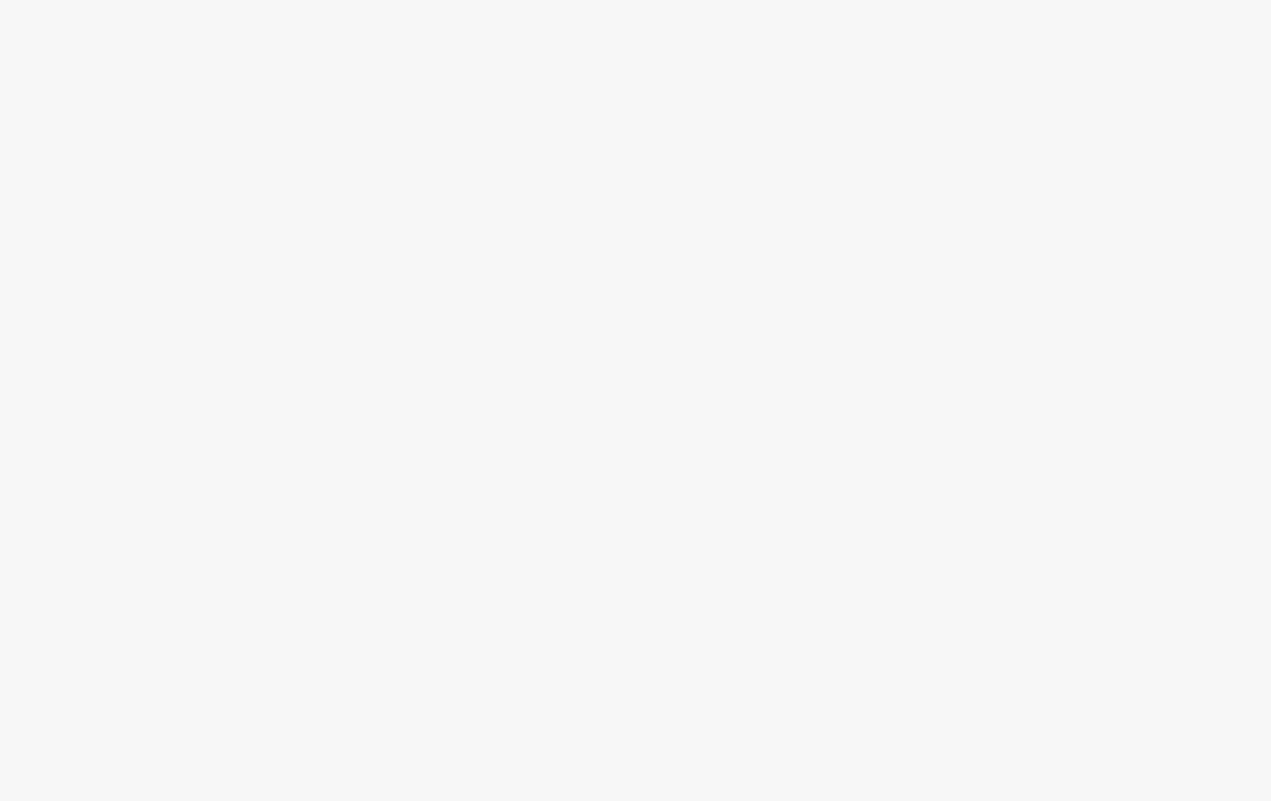 scroll, scrollTop: 0, scrollLeft: 0, axis: both 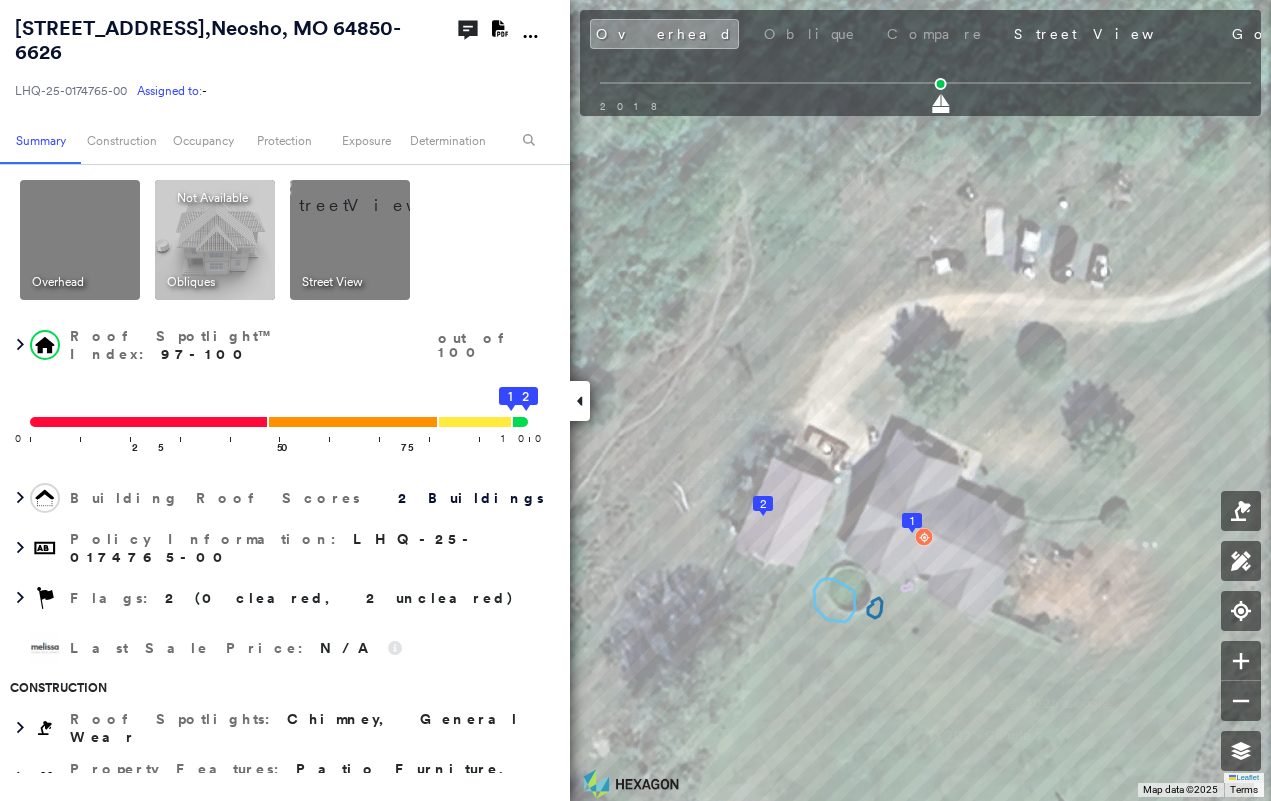 click at bounding box center (580, 401) 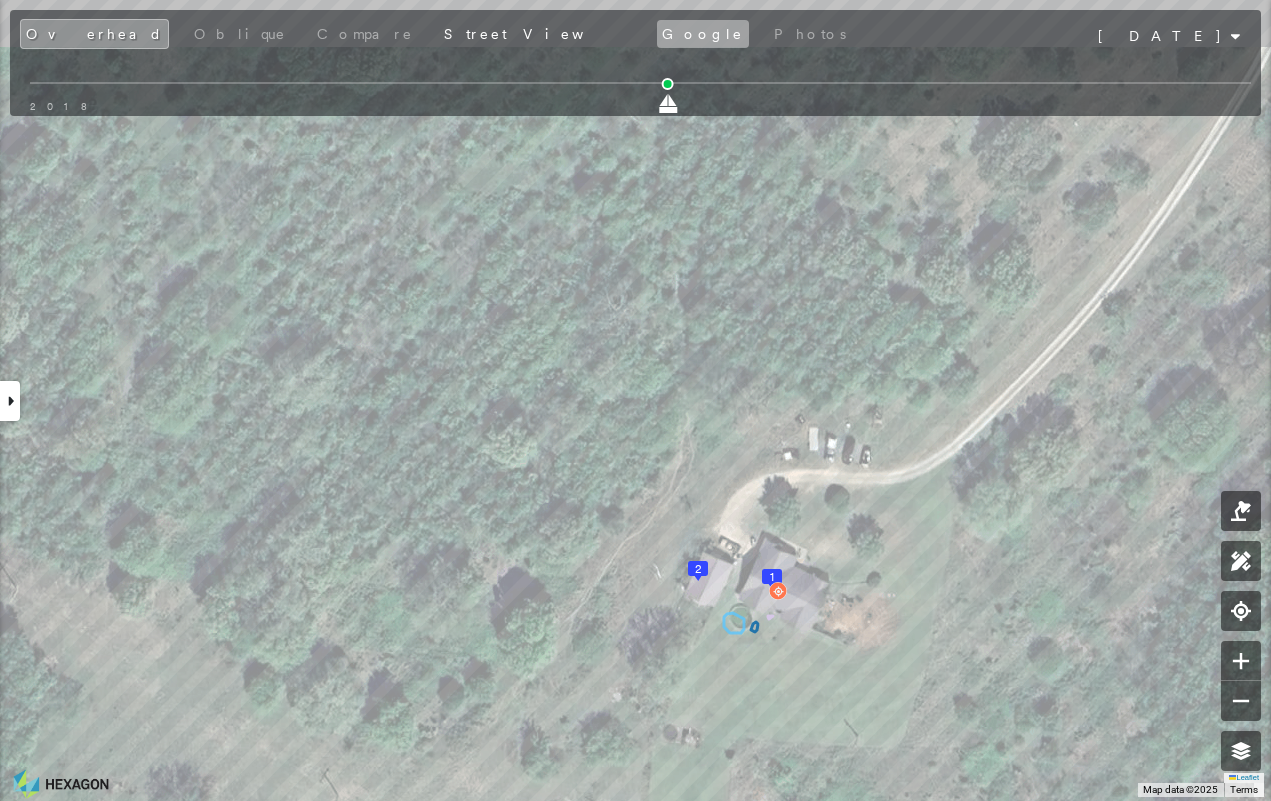 click on "Google" at bounding box center [703, 34] 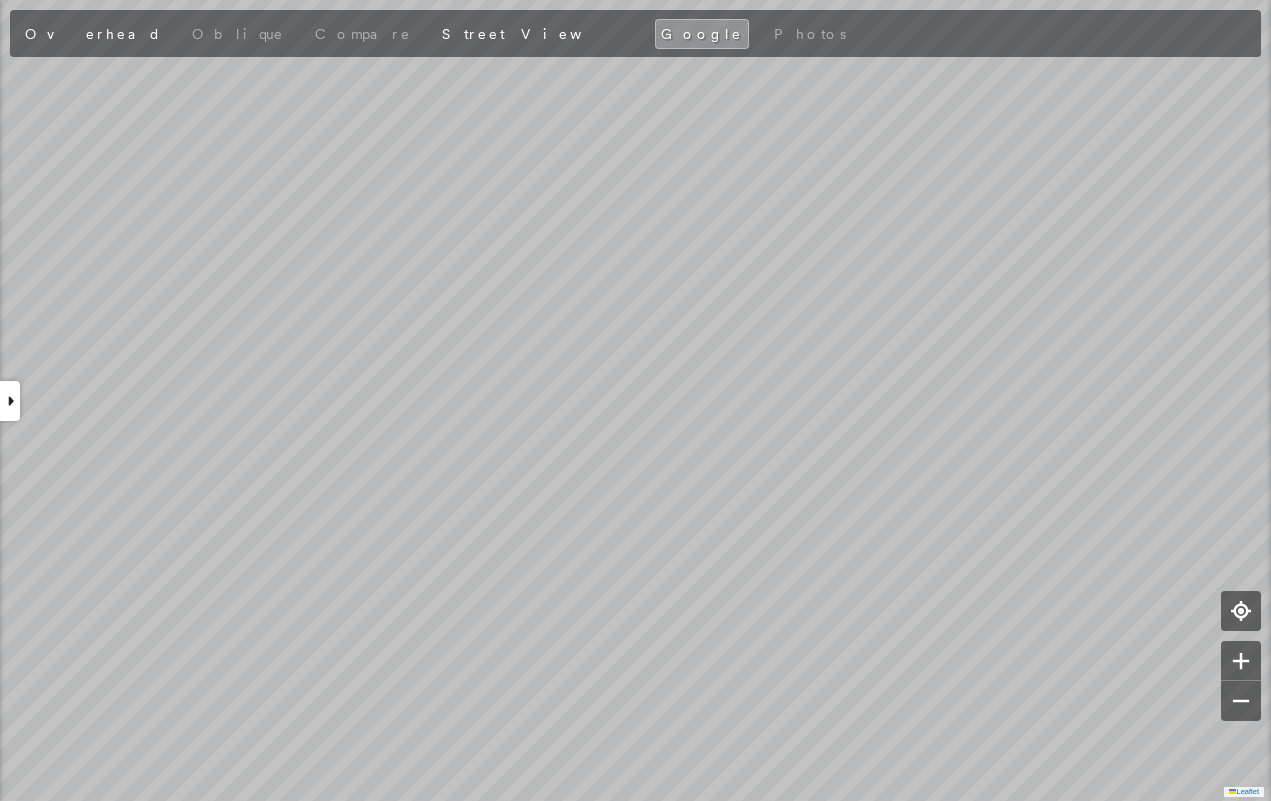 click at bounding box center (10, 401) 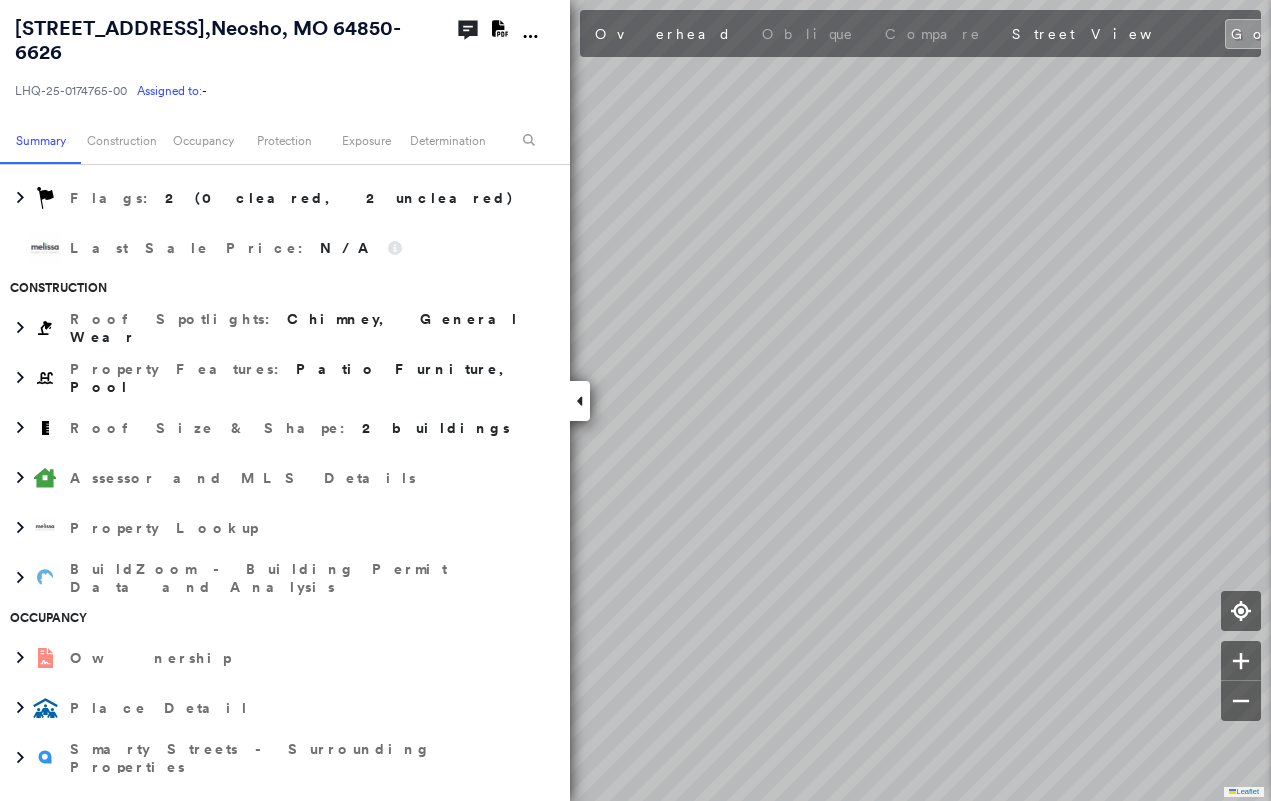 scroll, scrollTop: 800, scrollLeft: 0, axis: vertical 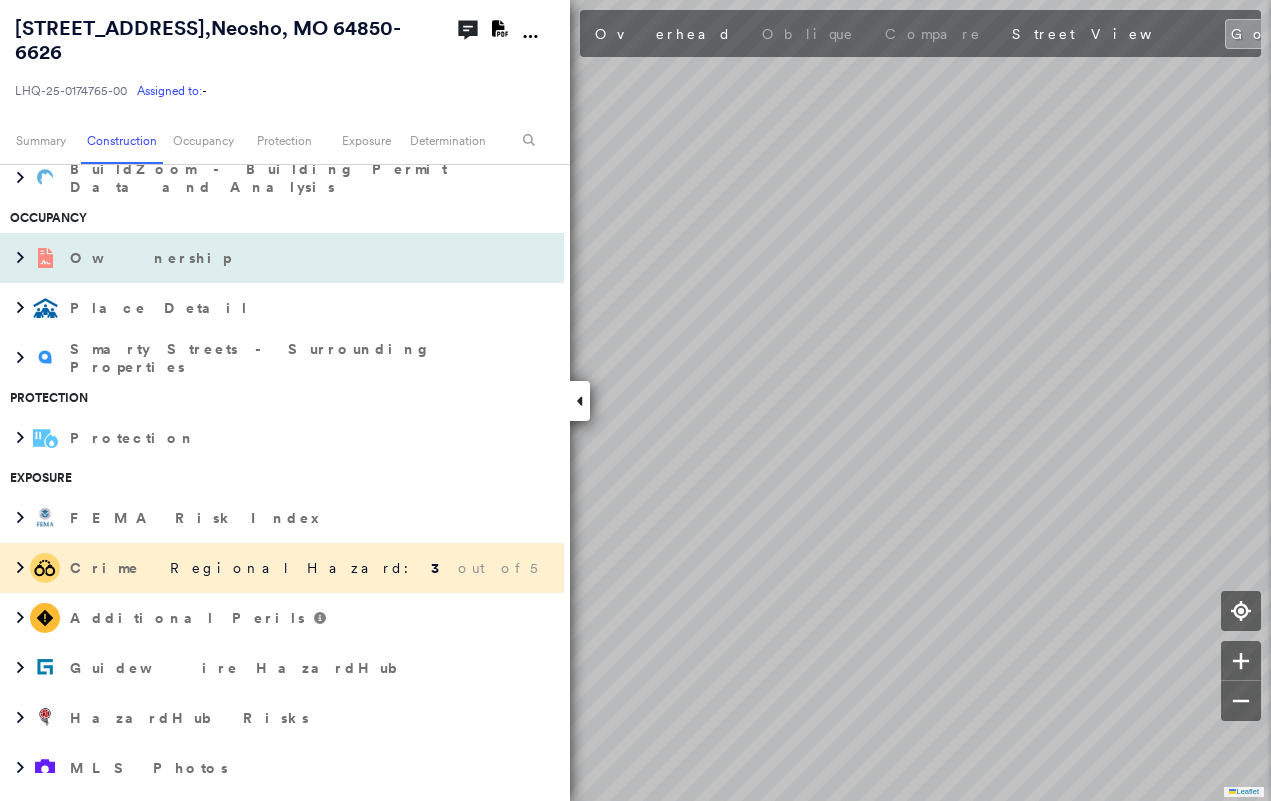 click at bounding box center [45, 258] 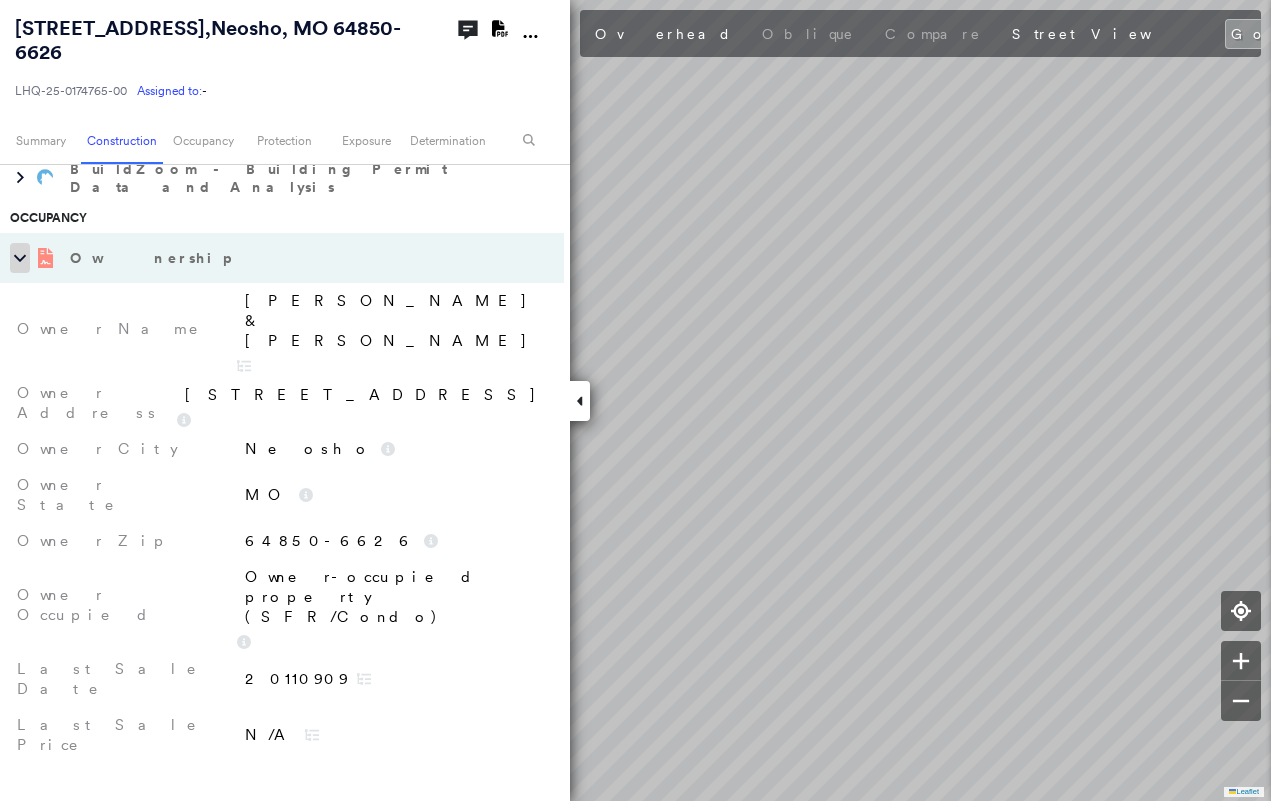 click at bounding box center [20, 258] 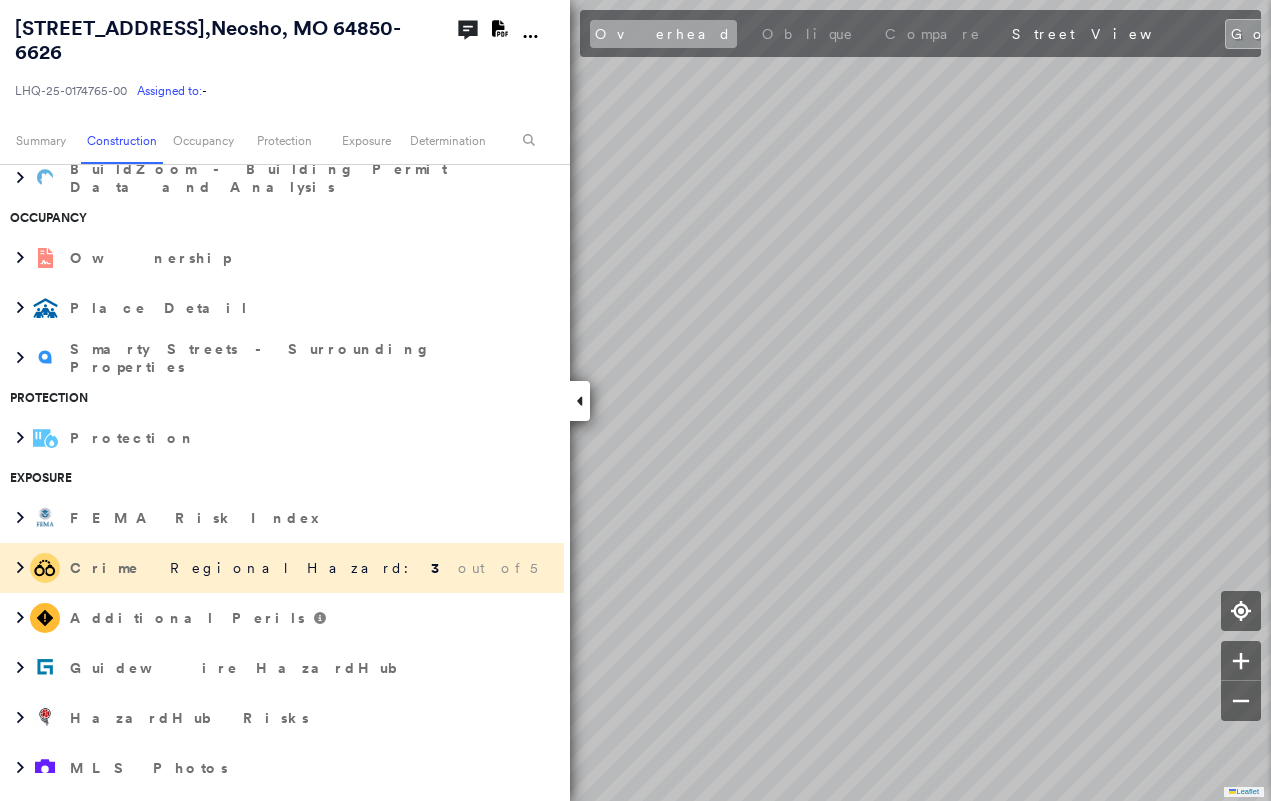 click on "Overhead" at bounding box center [663, 34] 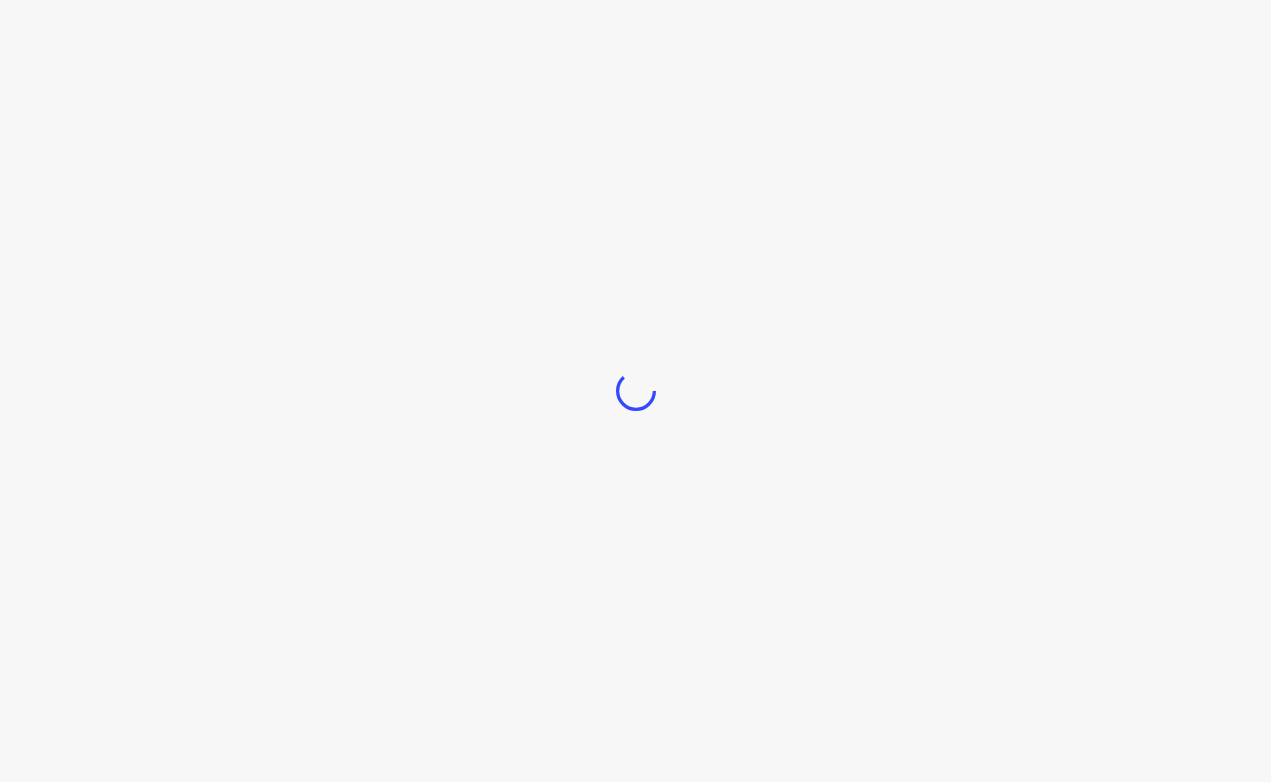 scroll, scrollTop: 0, scrollLeft: 0, axis: both 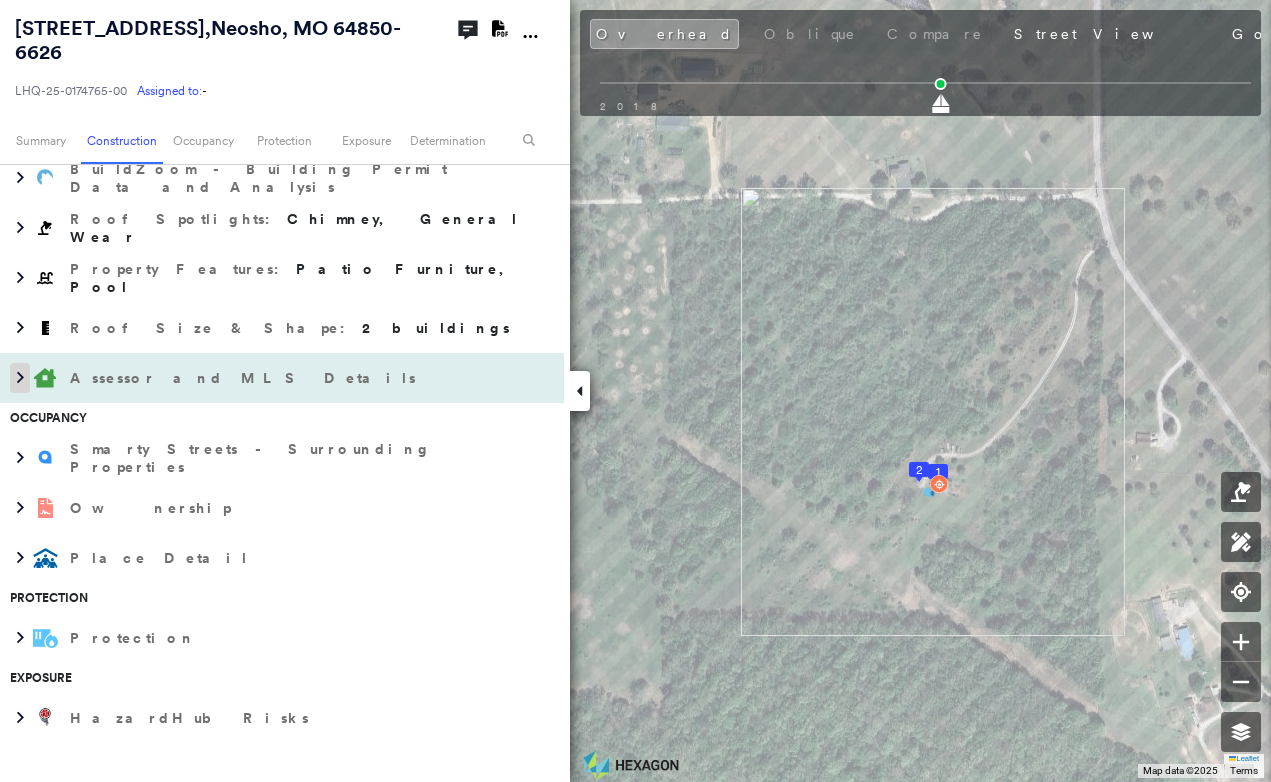 click 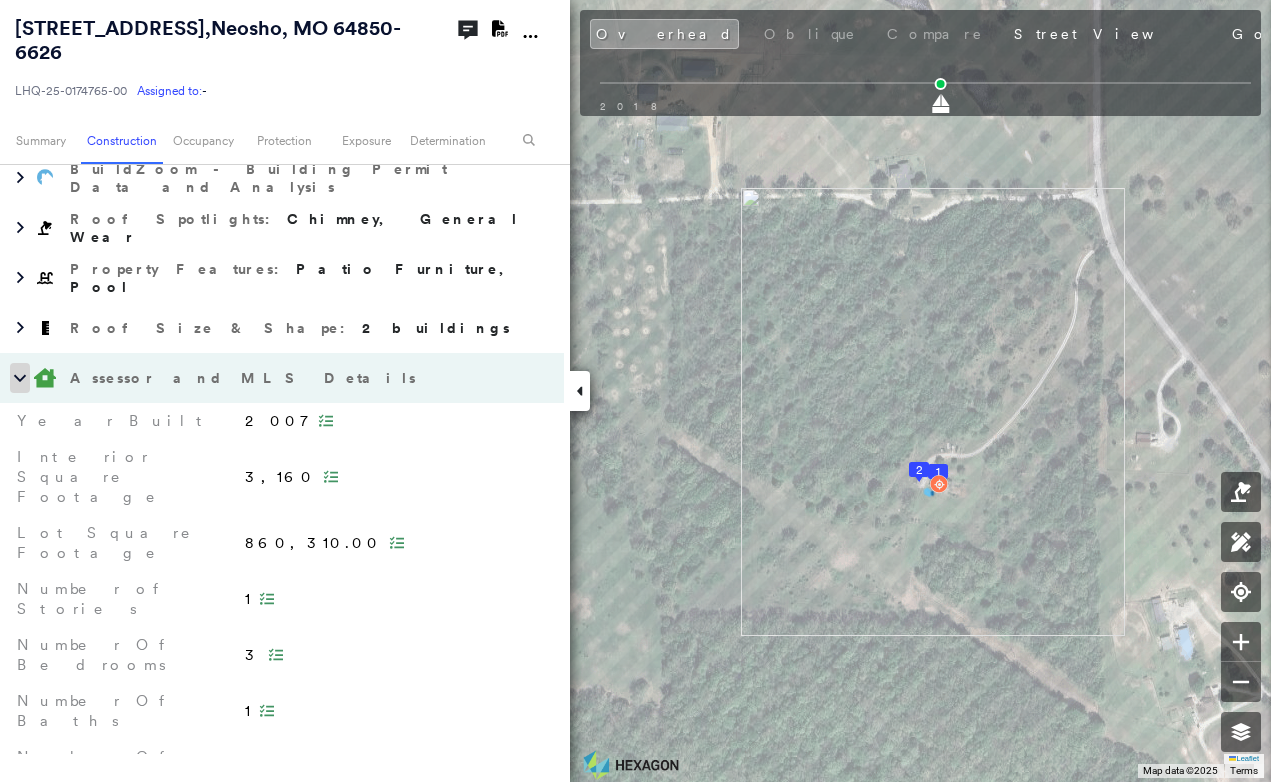 click 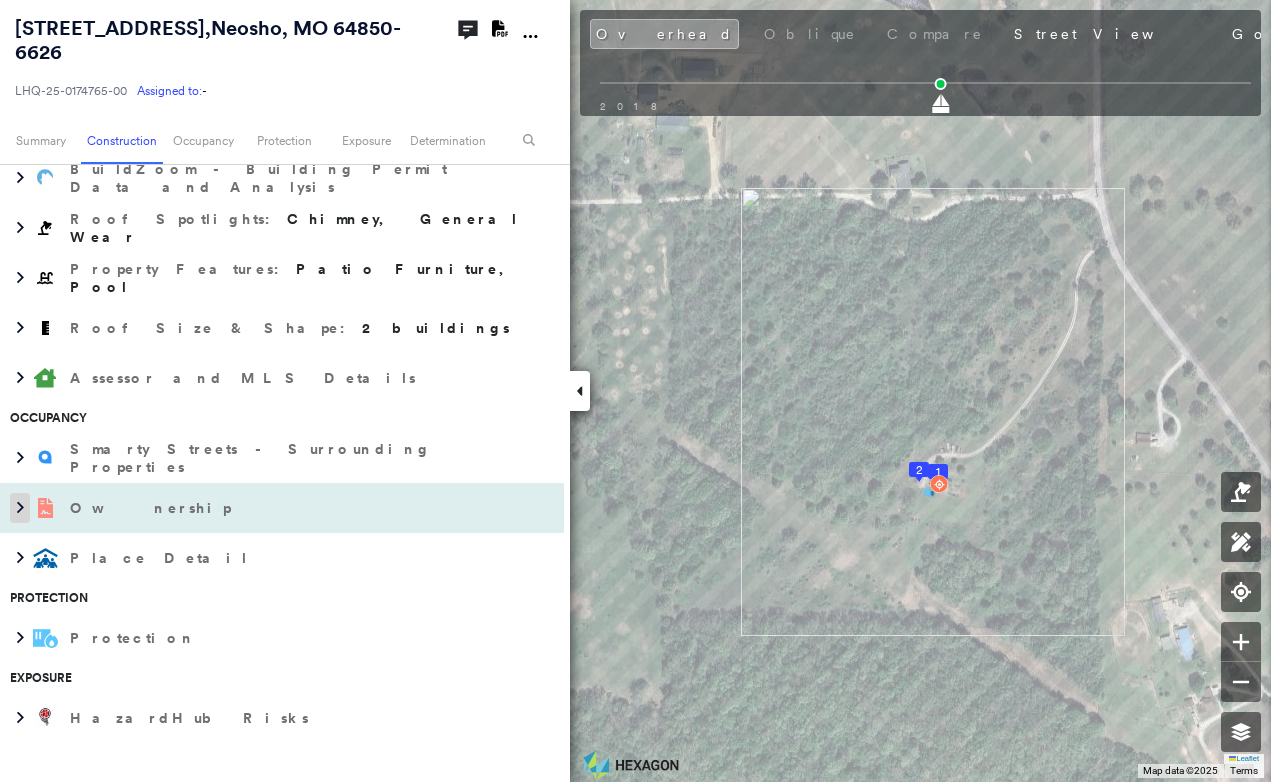 click at bounding box center [20, 508] 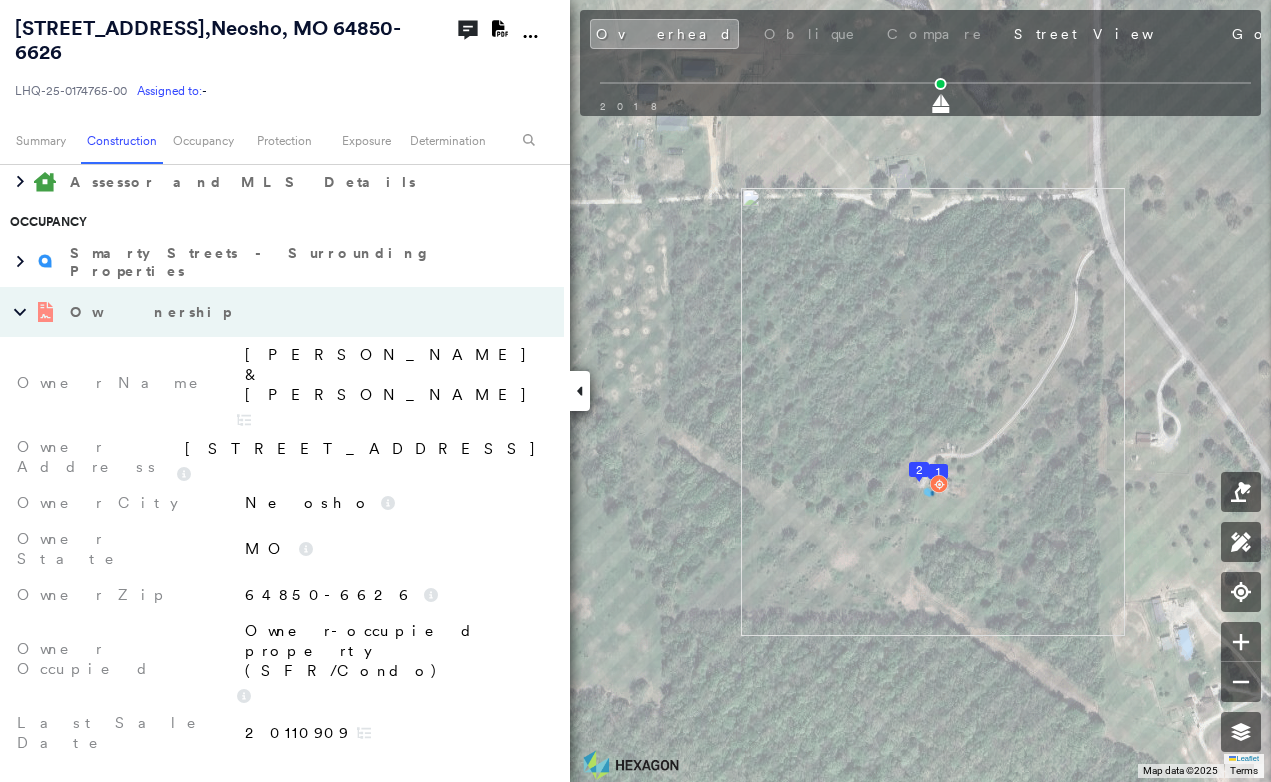 scroll, scrollTop: 800, scrollLeft: 0, axis: vertical 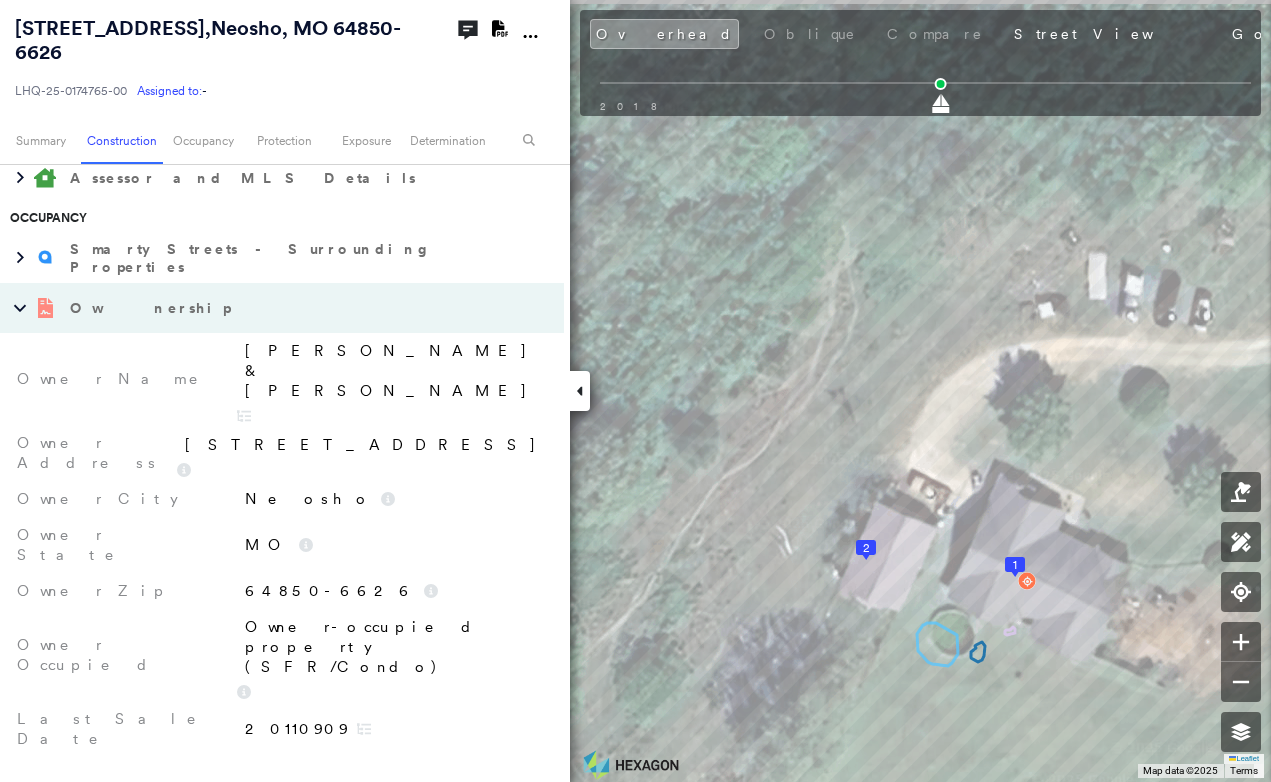 click 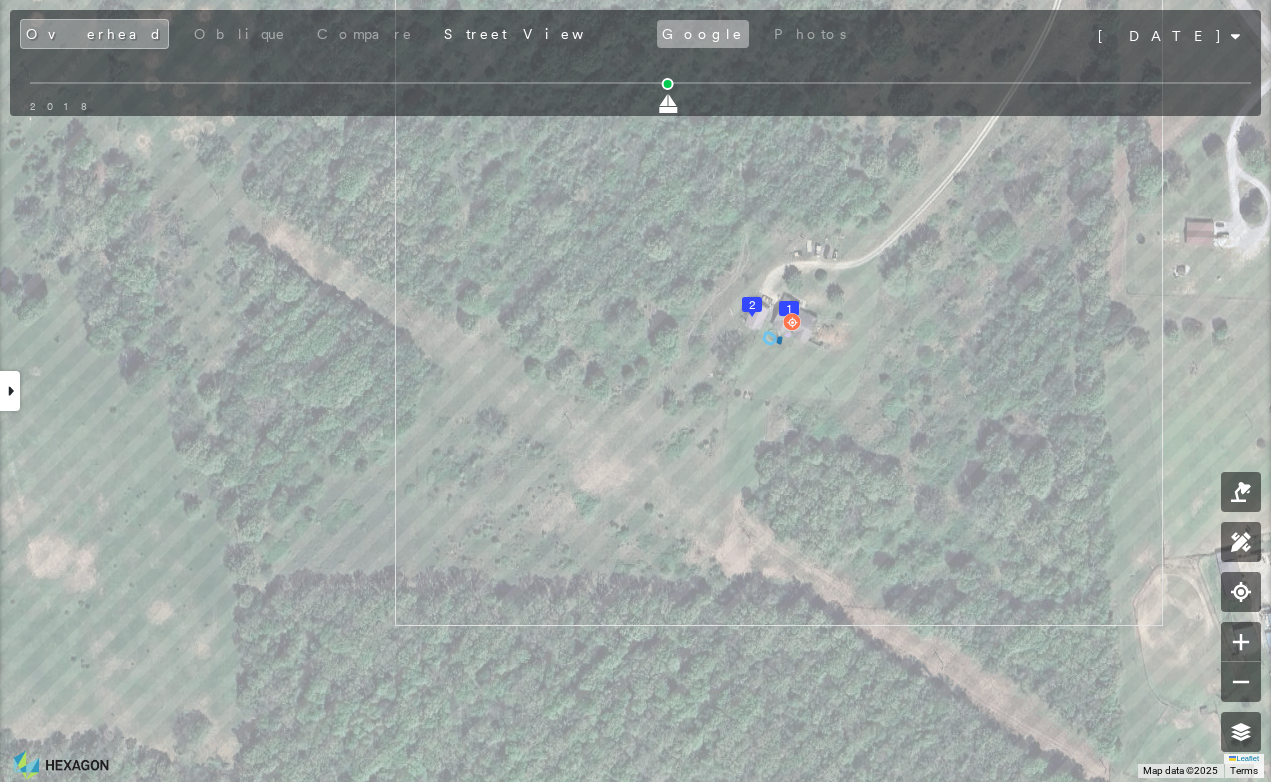 click on "Google" at bounding box center (703, 34) 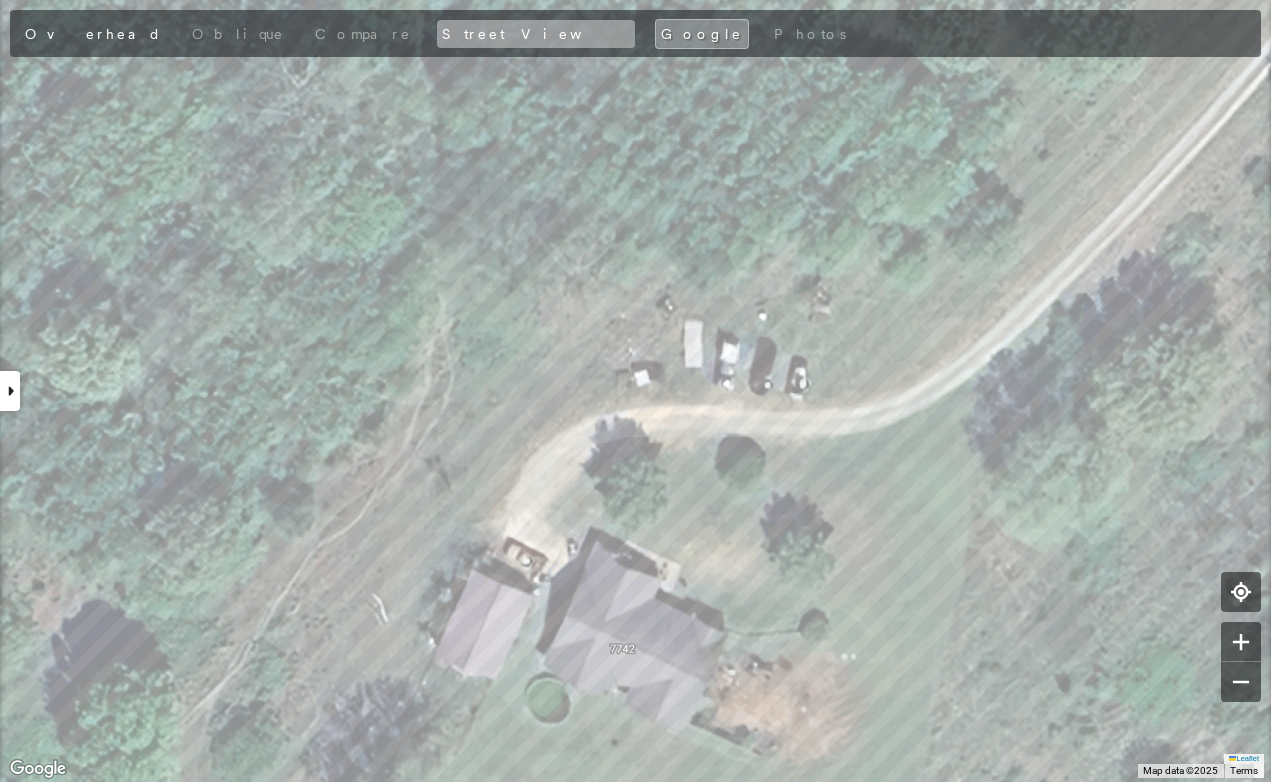 click on "Street View" at bounding box center (536, 34) 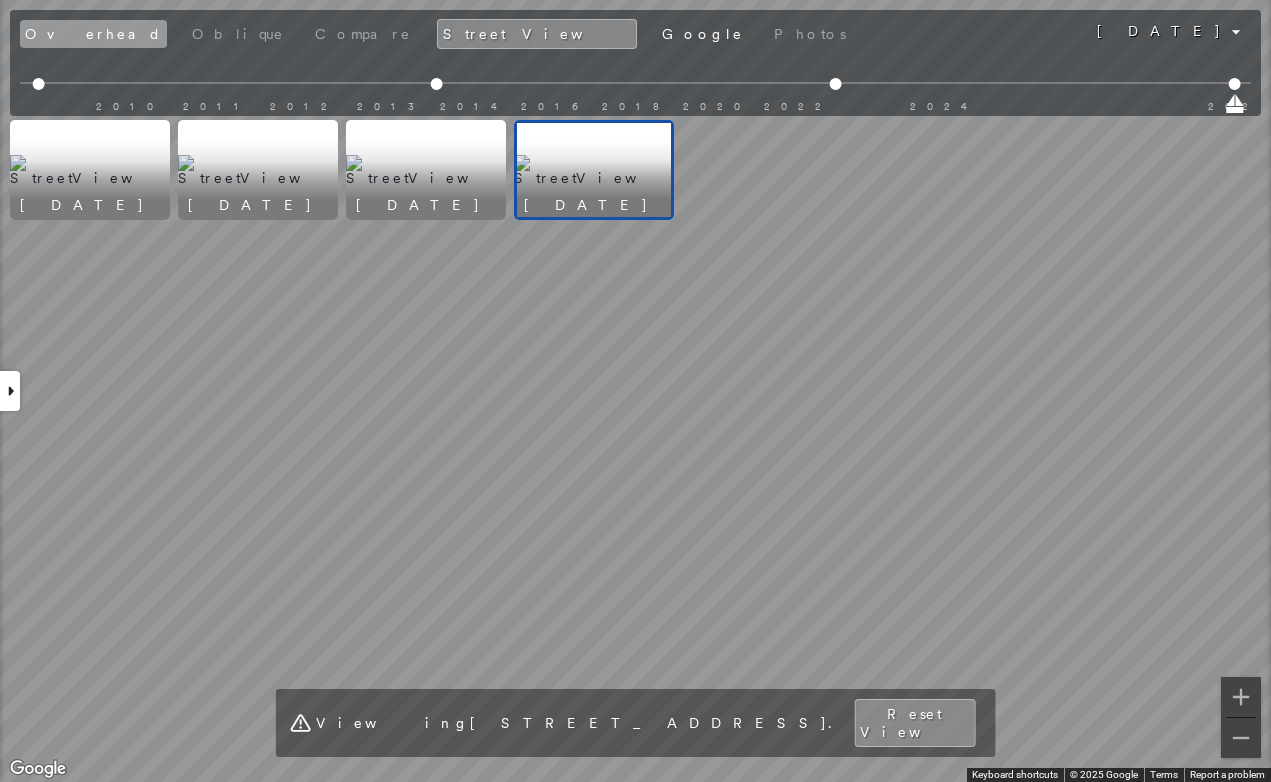 click on "Overhead" at bounding box center [93, 34] 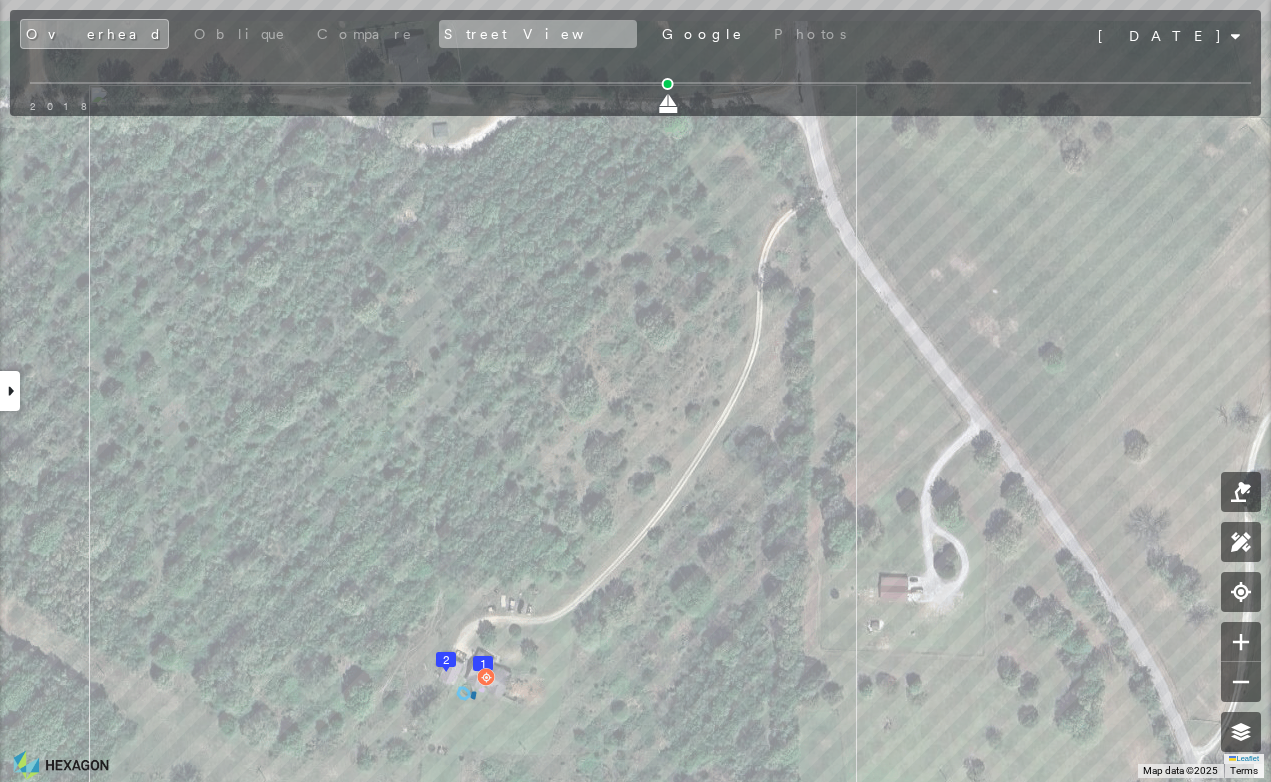 click on "Street View" at bounding box center [538, 34] 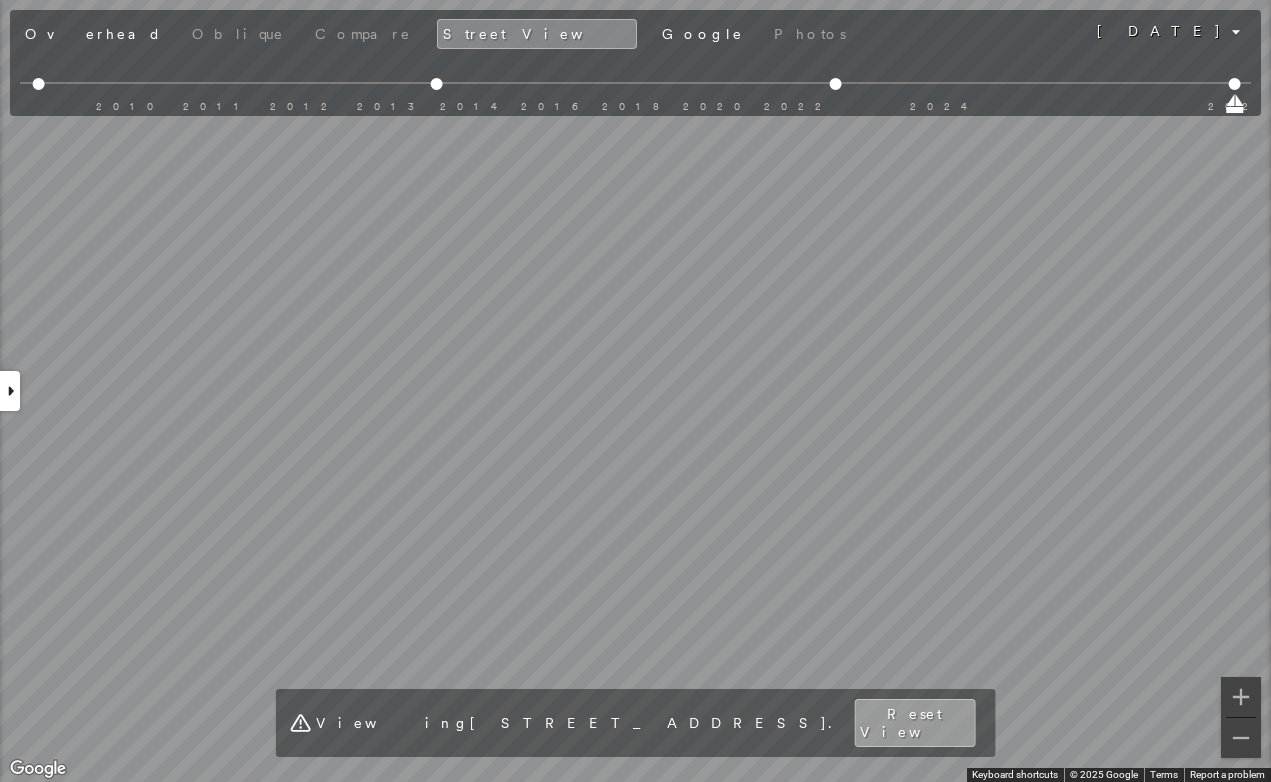click on "Reset View" at bounding box center [914, 723] 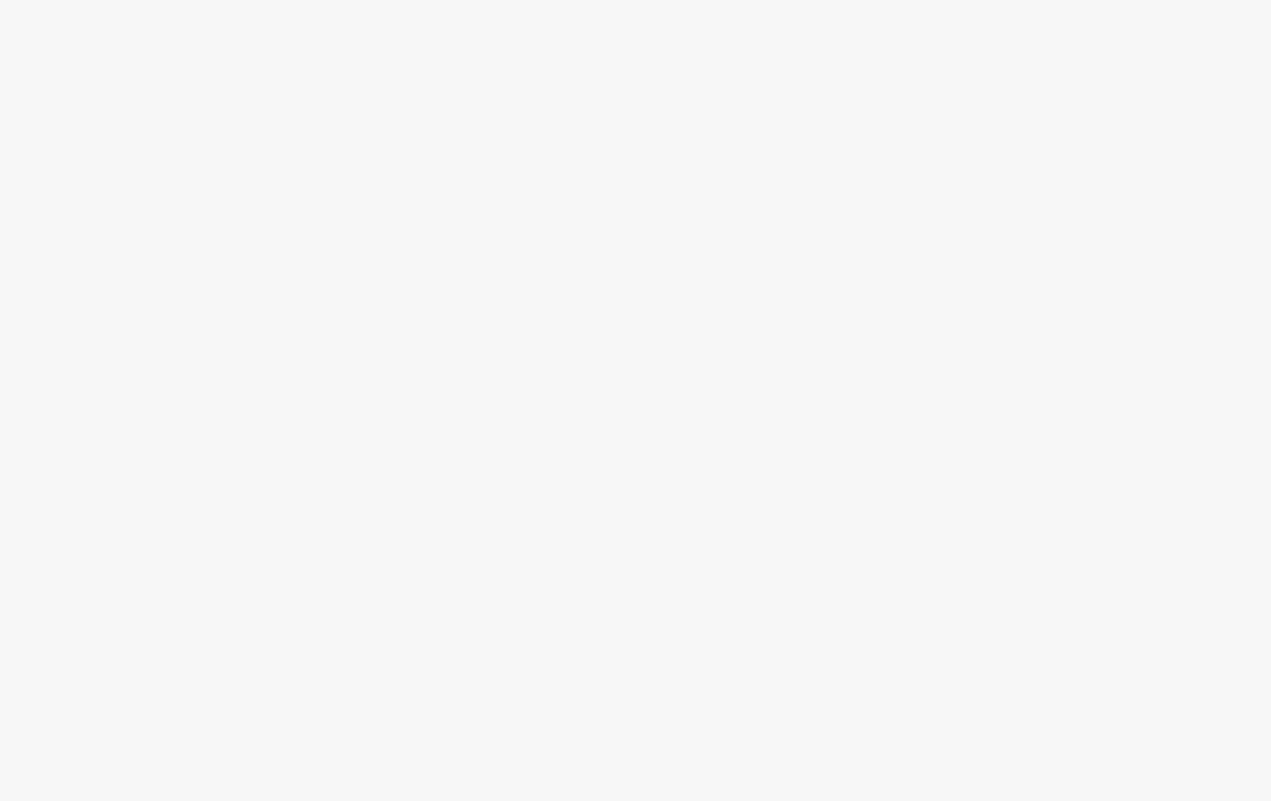 scroll, scrollTop: 0, scrollLeft: 0, axis: both 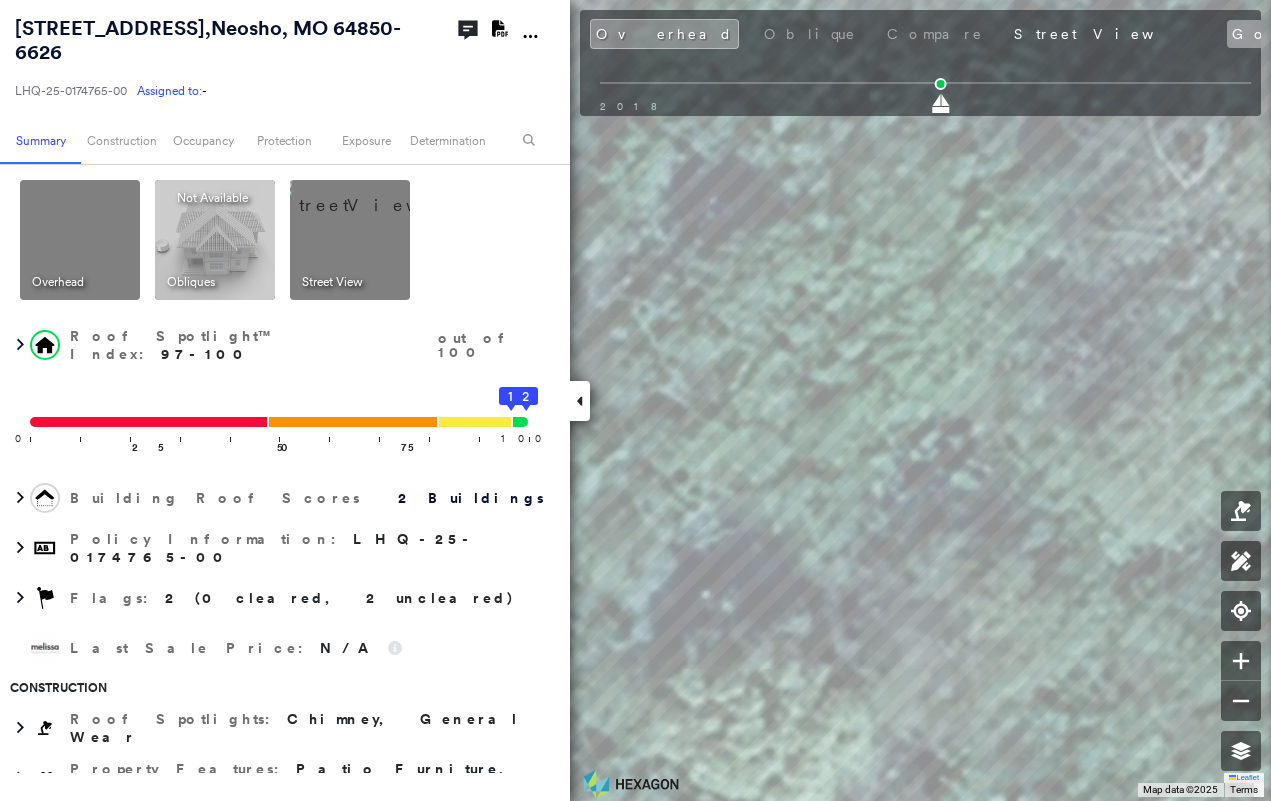 click on "Google" at bounding box center [1273, 34] 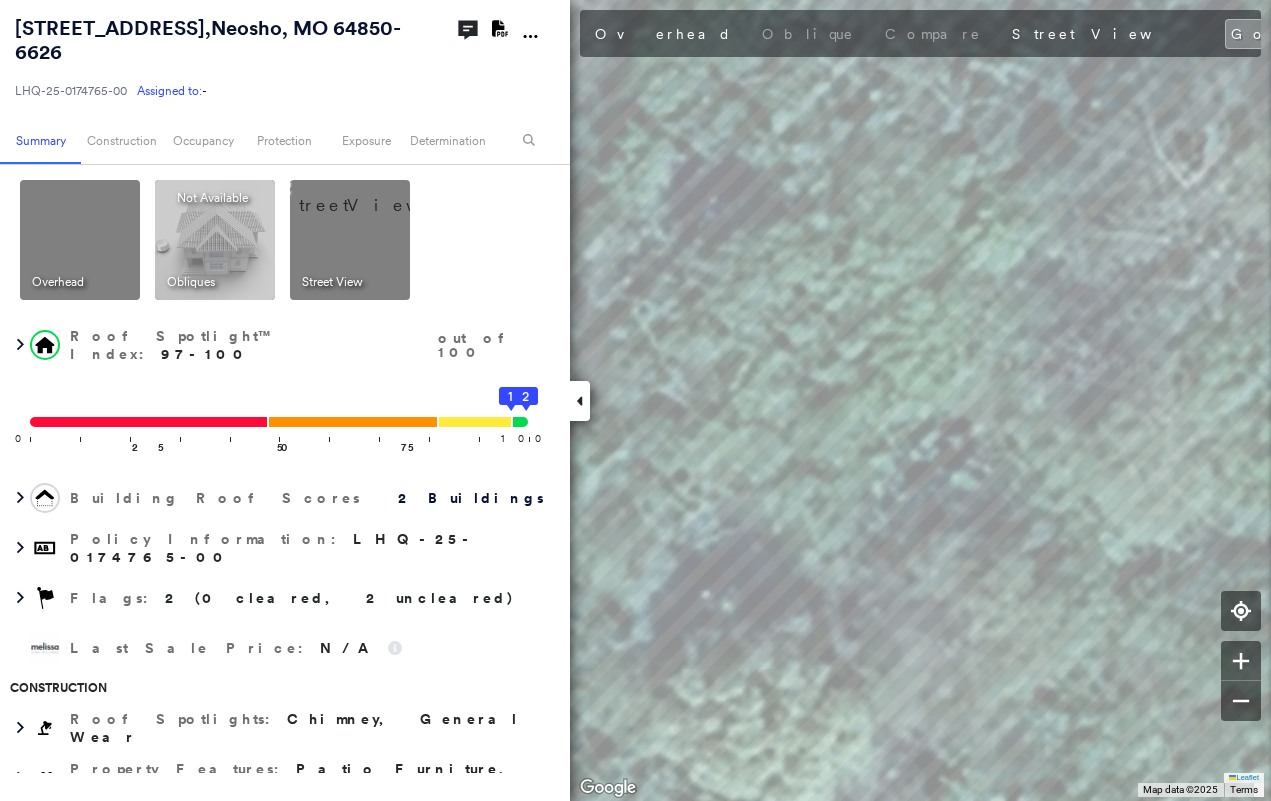 click at bounding box center [580, 401] 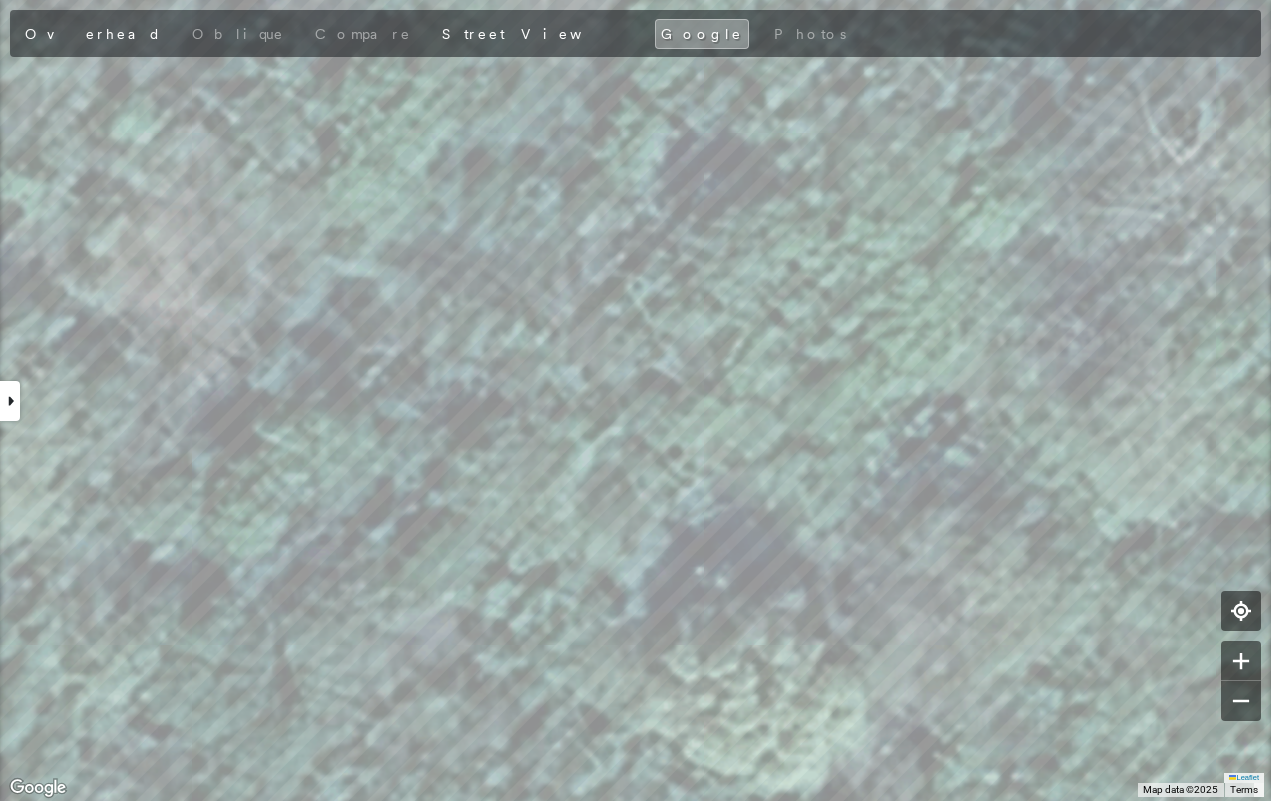 click on "Tower [STREET_ADDRESS] LHQ-25-0174765-00 Assigned to:  - Assigned to:  - LHQ-25-0174765-00 Assigned to:  - Open Comments Download PDF Report Summary Construction Occupancy Protection Exposure Determination Overhead Obliques Not Available ; Street View Roof Spotlight™ Index :  97-100 out of 100 0 100 25 50 75 1 2 Building Roof Scores 2 Buildings Policy Information :  LHQ-25-0174765-00 Flags :  2 (0 cleared, 2 uncleared) Last Sale Price :  N/A Construction Roof Spotlights :  Chimney, General Wear Property Features :  Patio Furniture, Pool Roof Size & Shape :  2 buildings  Assessor and MLS Details Property Lookup BuildZoom - Building Permit Data and Analysis Occupancy Ownership Place Detail Smarty Streets - Surrounding Properties Protection Protection Exposure FEMA Risk Index Crime Regional Hazard: 3   out of  5 Additional Perils Guidewire HazardHub HazardHub Risks MLS Photos Determination Flags :  2 (0 cleared, 2 uncleared) Uncleared Flags (2) Cleared Flags  (0) Earthquake Risk" at bounding box center (635, 400) 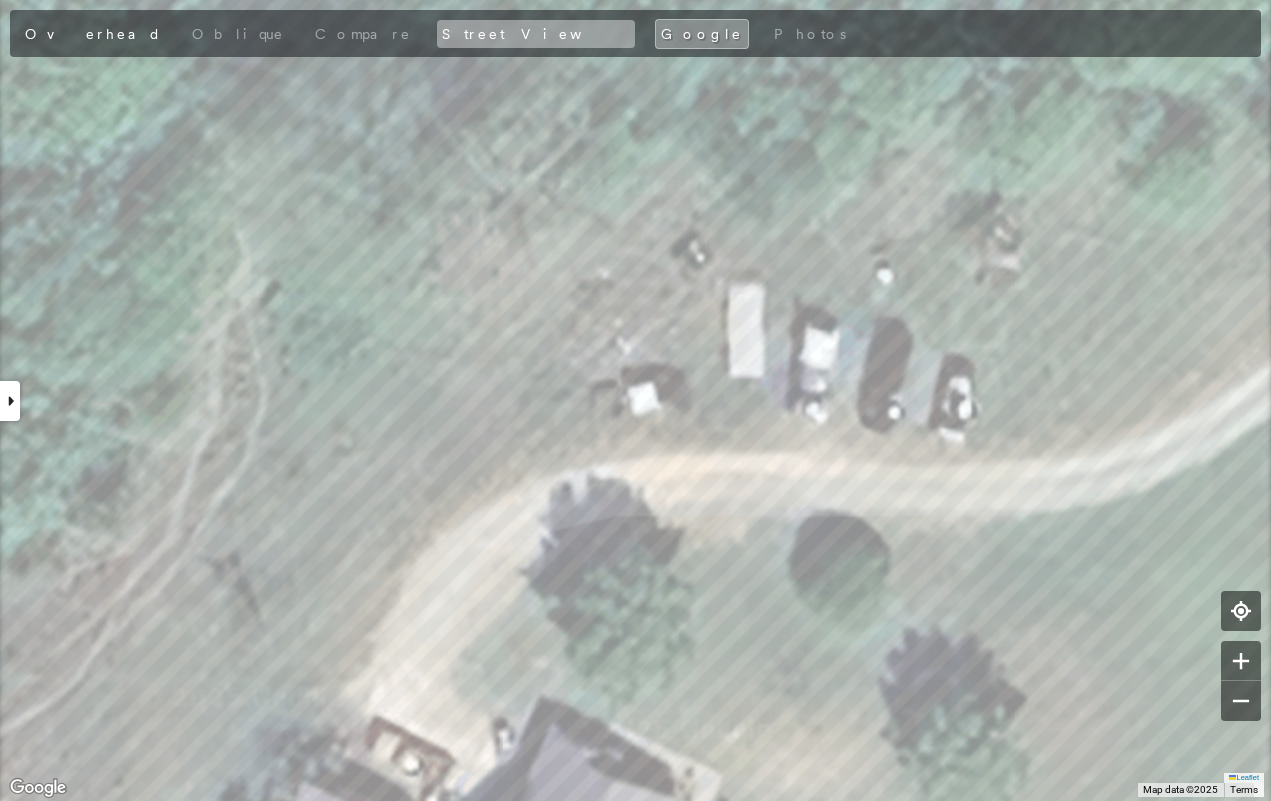 click on "Street View" at bounding box center [536, 34] 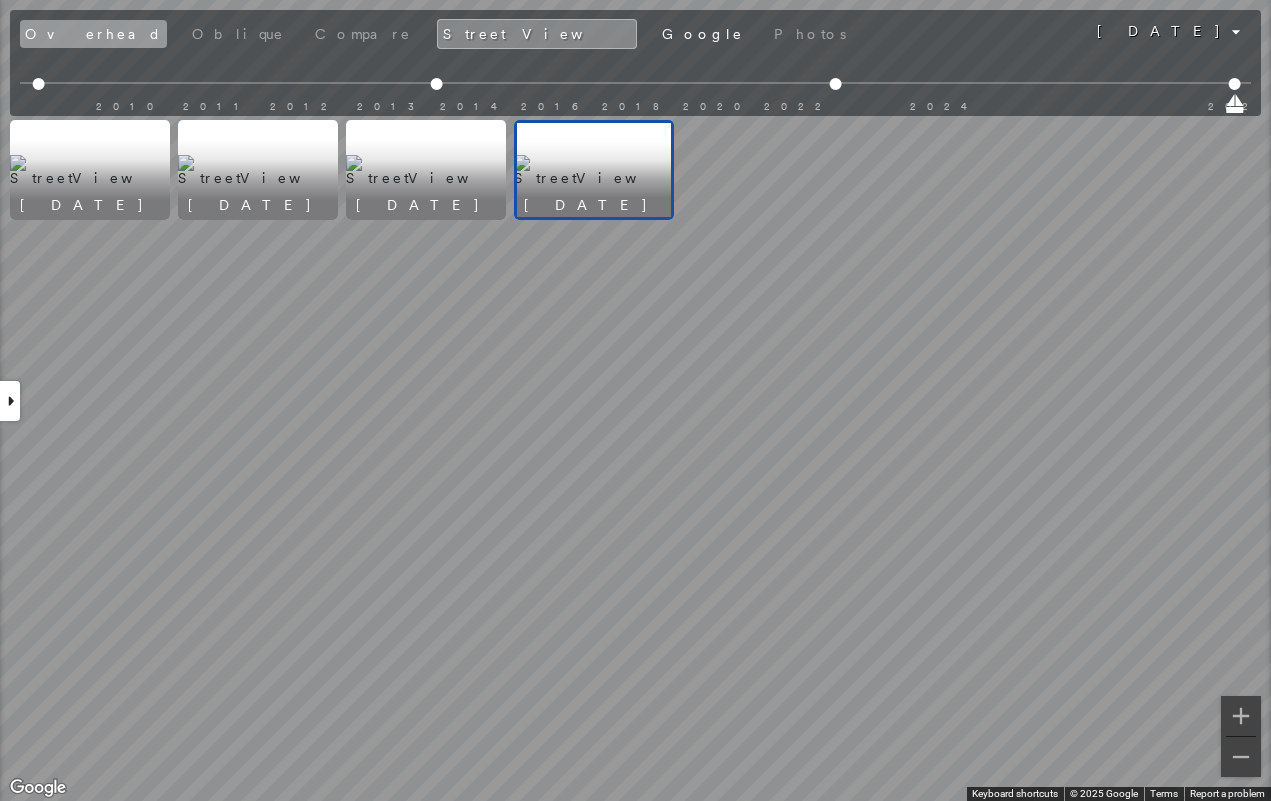 click on "Overhead" at bounding box center (93, 34) 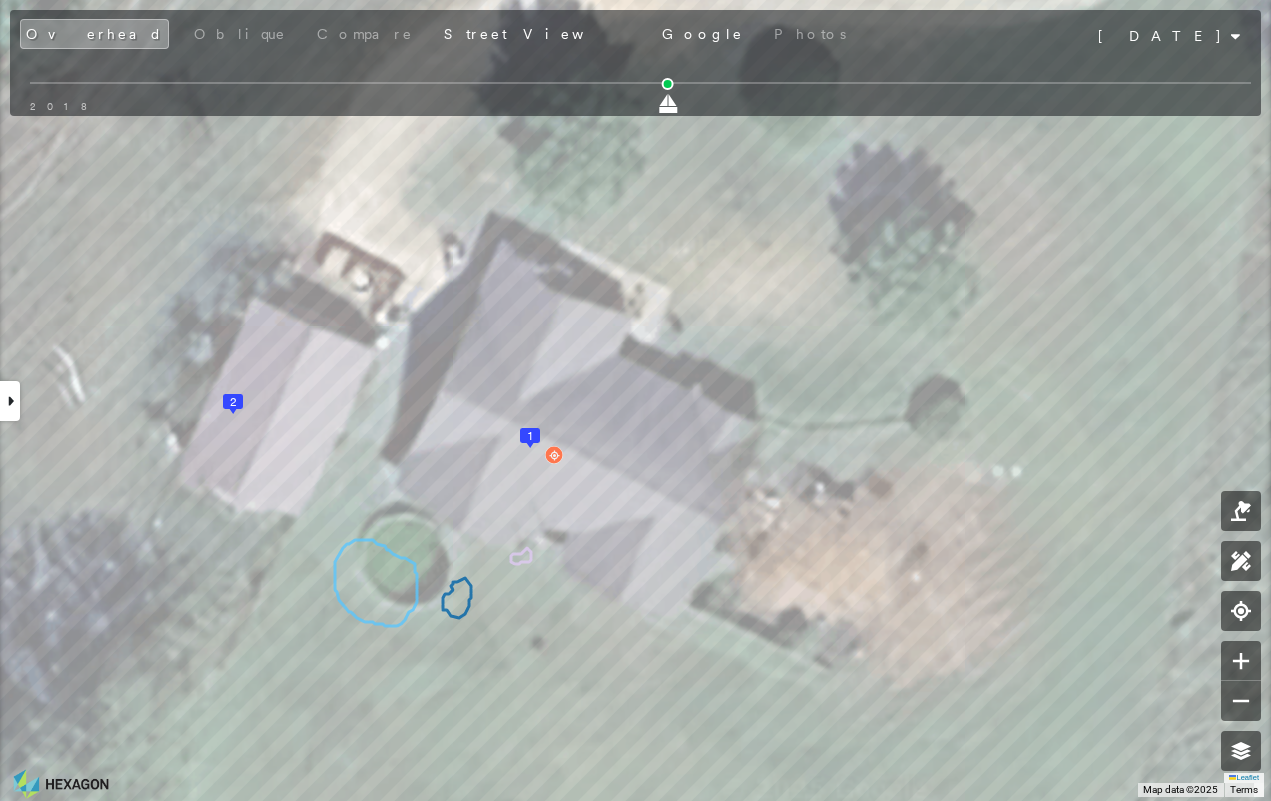 click on "1
2
Leaflet Keyboard shortcuts Map Data Map data ©2025 Map data ©2025 5 m  Click to toggle between metric and imperial units Terms Report a map error To navigate the map with touch gestures double-tap and hold your finger on the map, then drag the map. To navigate, press the arrow keys. Keyboard shortcuts Map Data Map data ©2025 Imagery ©2025 Airbus Map data ©2025 Imagery ©2025 Airbus 5 m  Click to toggle between metric and imperial units Terms Report a map error To navigate the map with touch gestures double-tap and hold your finger on the map, then drag the map. To navigate, press the arrow keys." at bounding box center [635, 400] 